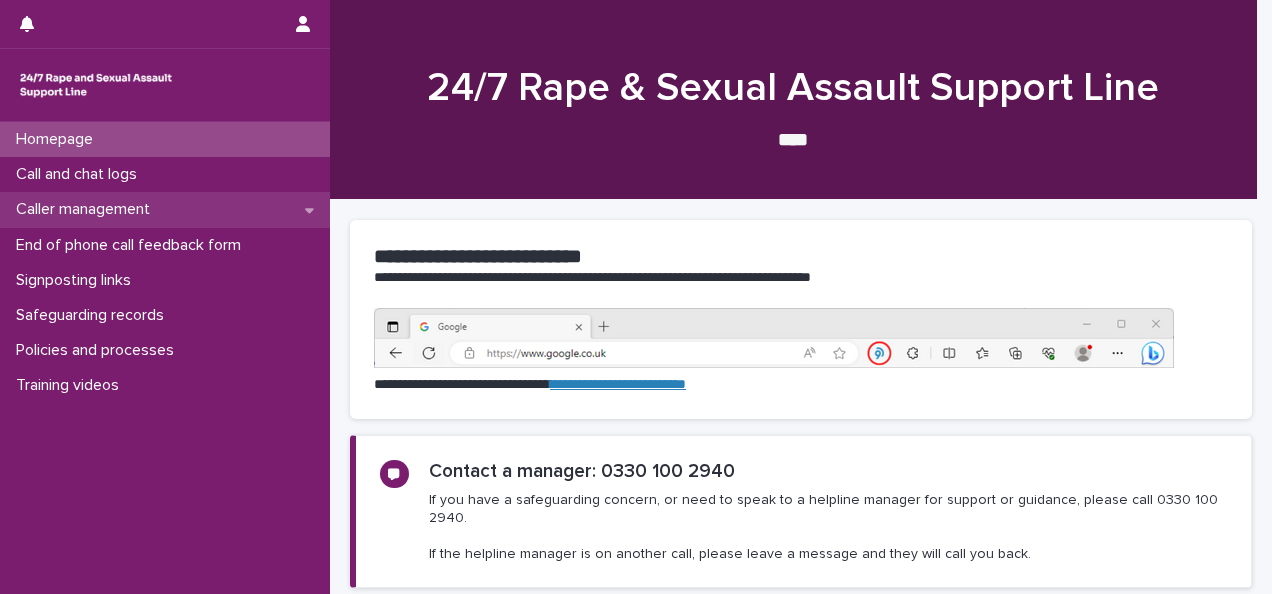 scroll, scrollTop: 0, scrollLeft: 0, axis: both 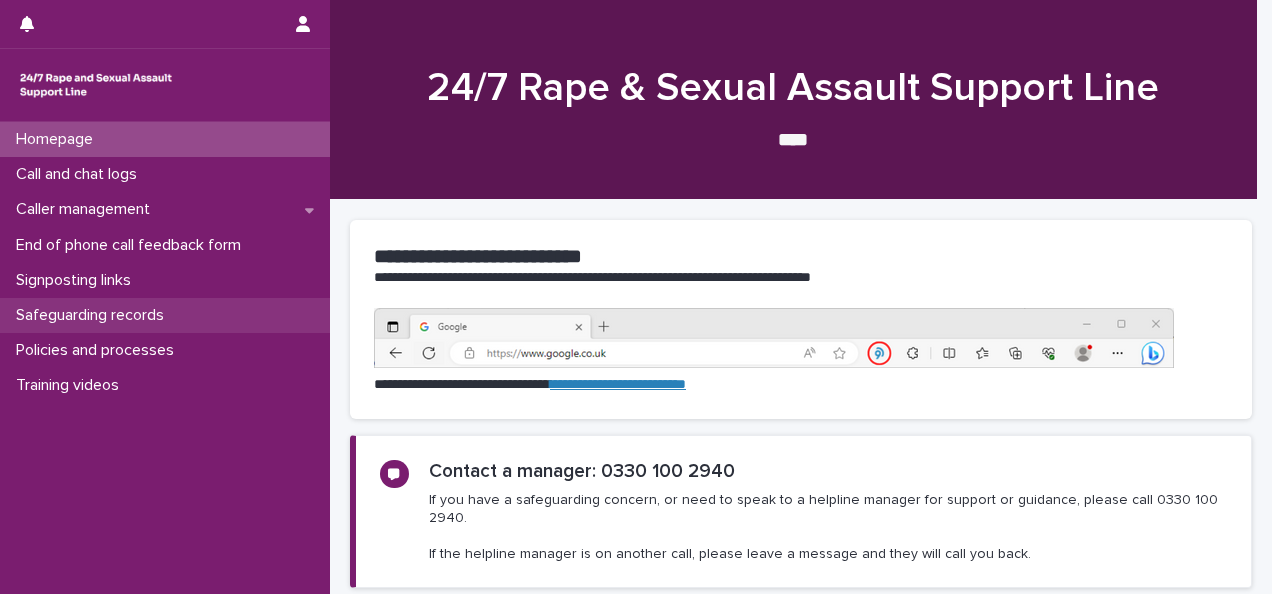 click on "Safeguarding records" at bounding box center (94, 315) 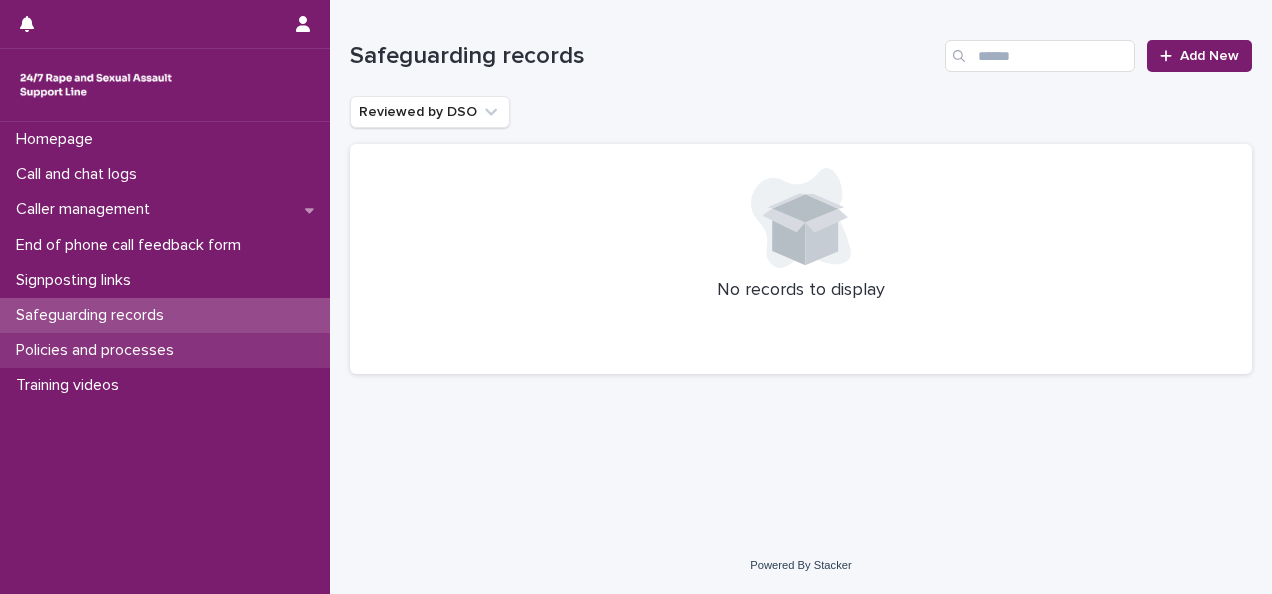 click on "Policies and processes" at bounding box center [165, 350] 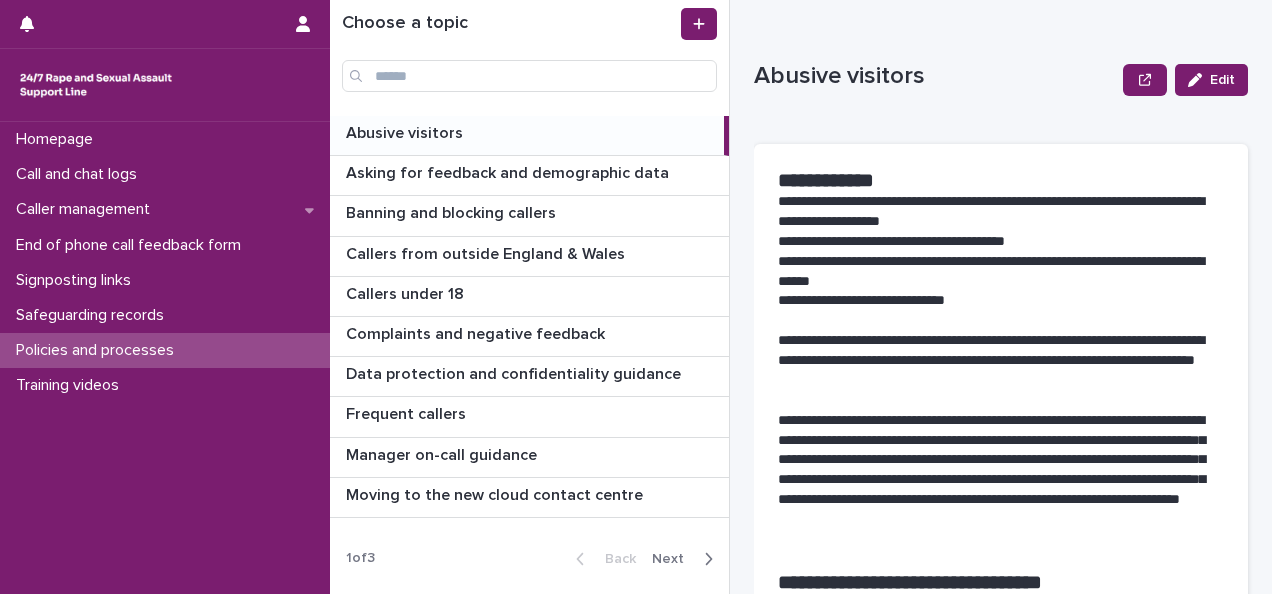 click on "Next" at bounding box center [674, 559] 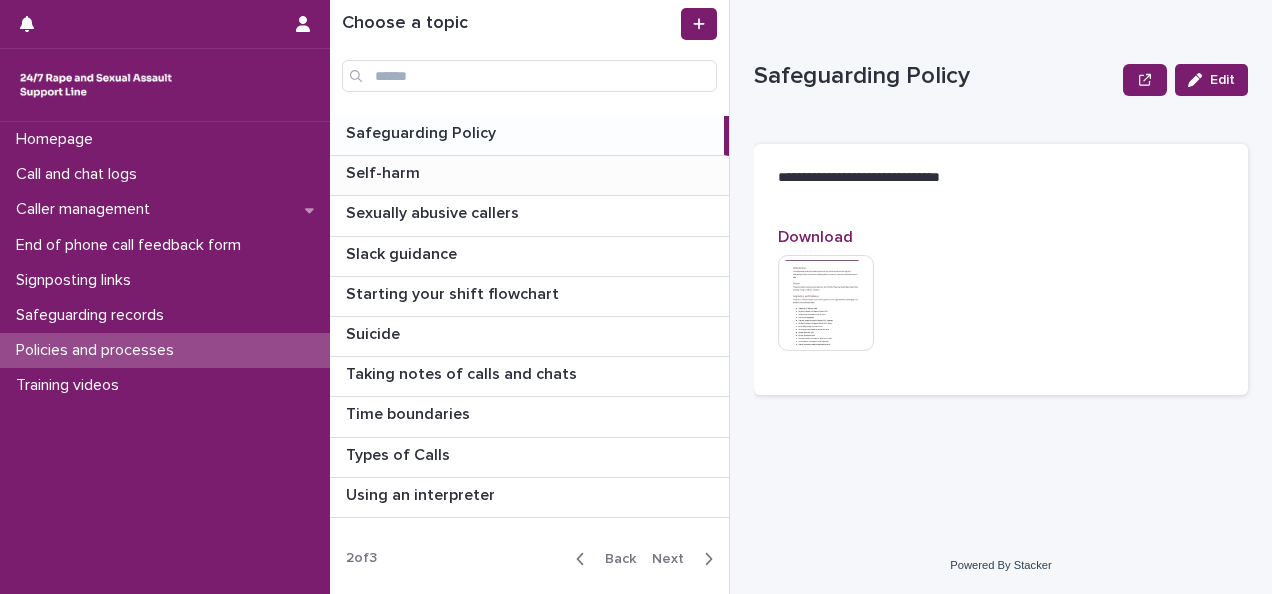 click on "Self-harm Self-harm" at bounding box center [529, 175] 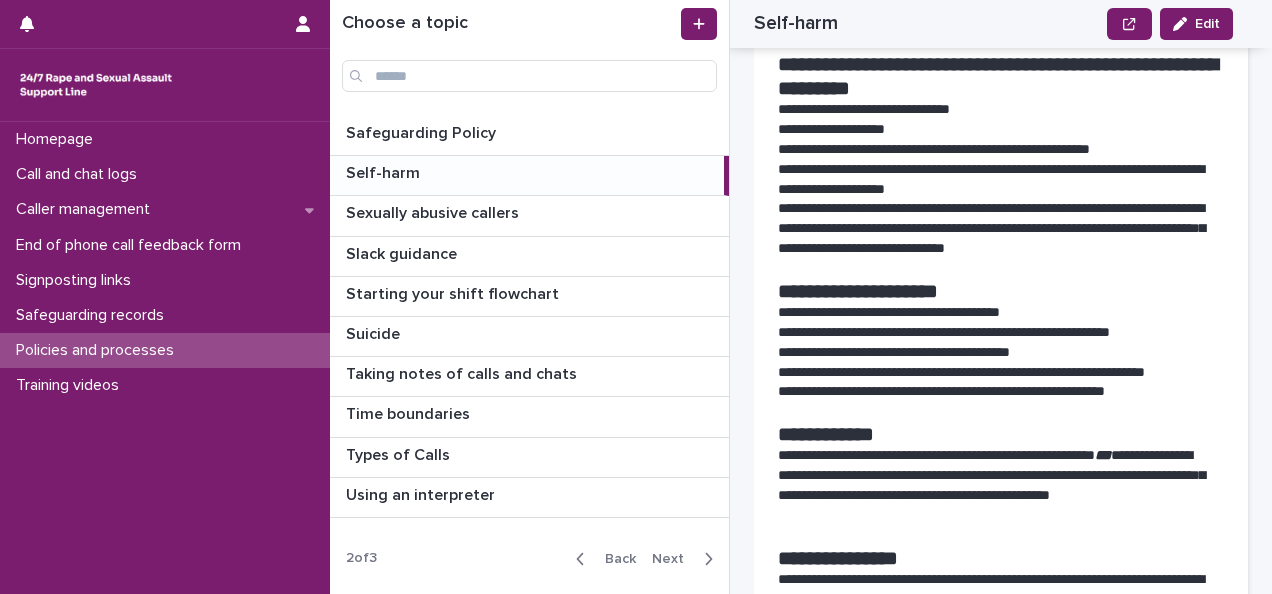 scroll, scrollTop: 900, scrollLeft: 0, axis: vertical 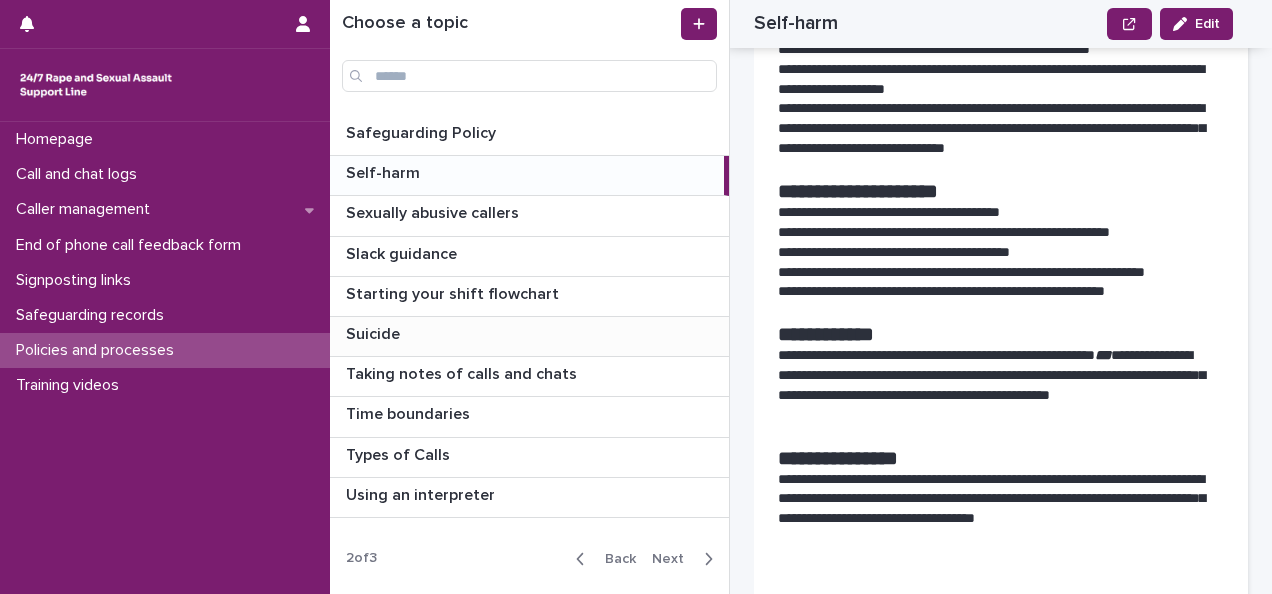 click on "Suicide Suicide" at bounding box center [529, 336] 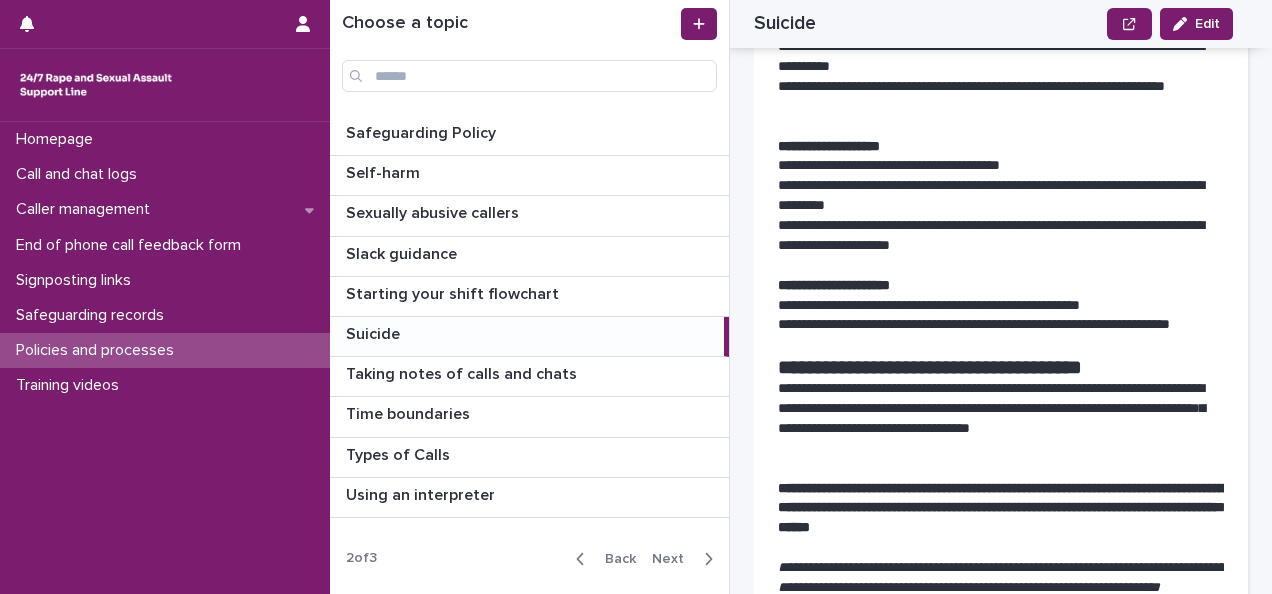 scroll, scrollTop: 1000, scrollLeft: 0, axis: vertical 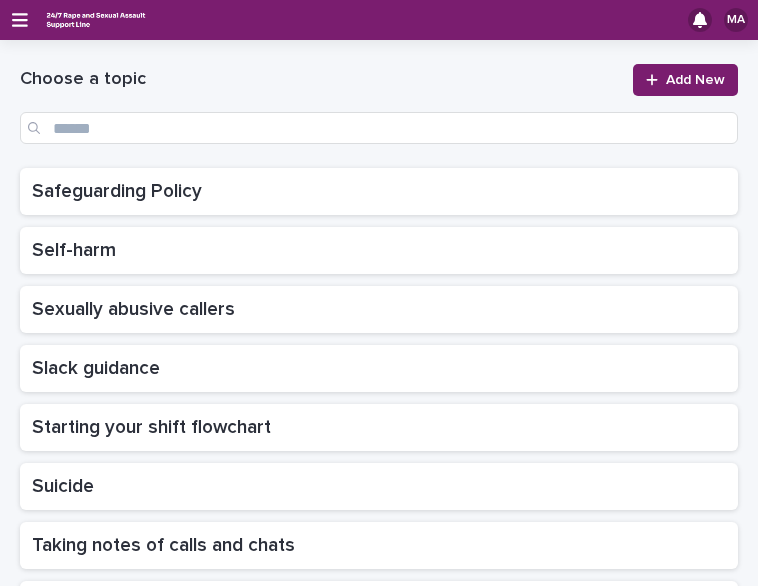 click on "MA" at bounding box center (379, 20) 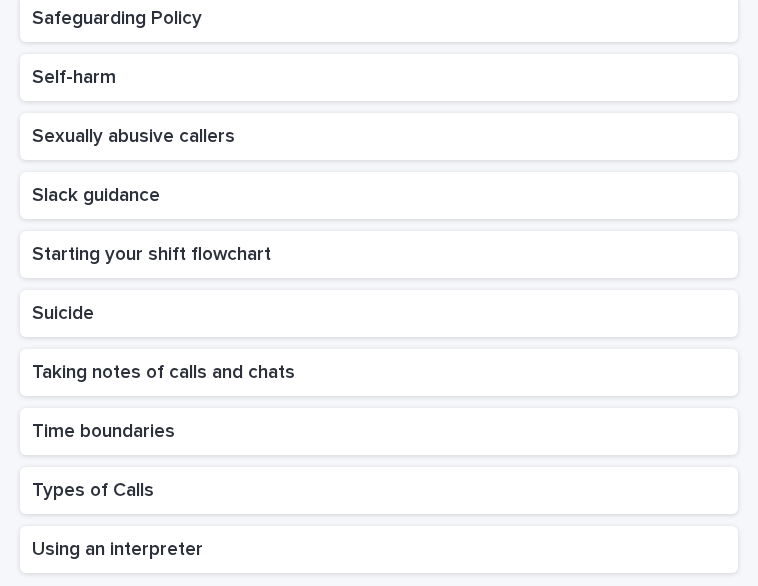 scroll, scrollTop: 0, scrollLeft: 0, axis: both 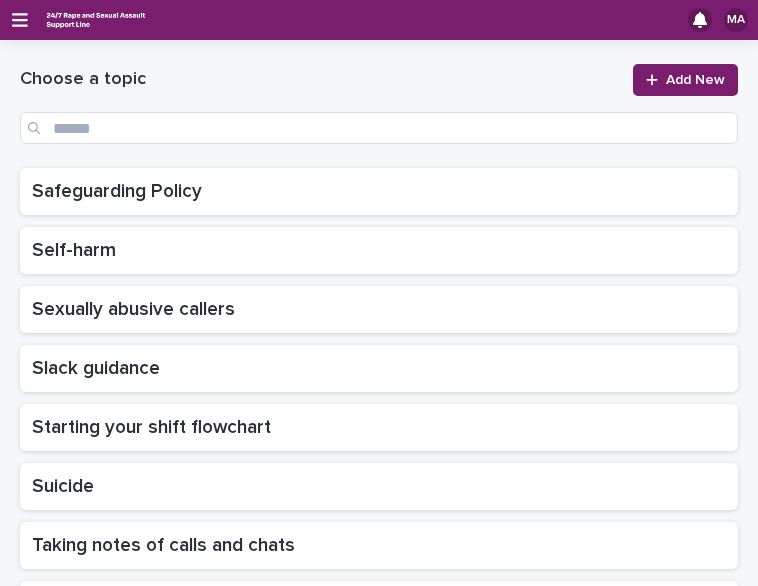 click on "MA" at bounding box center [379, 20] 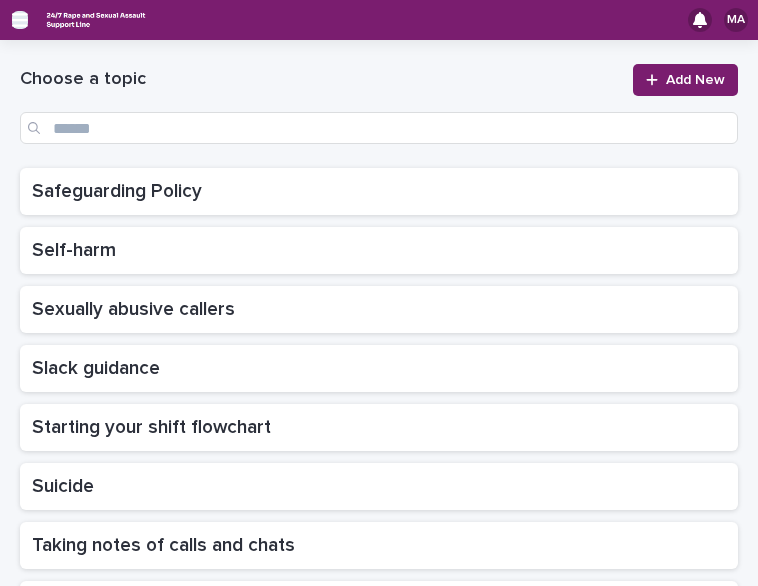 click 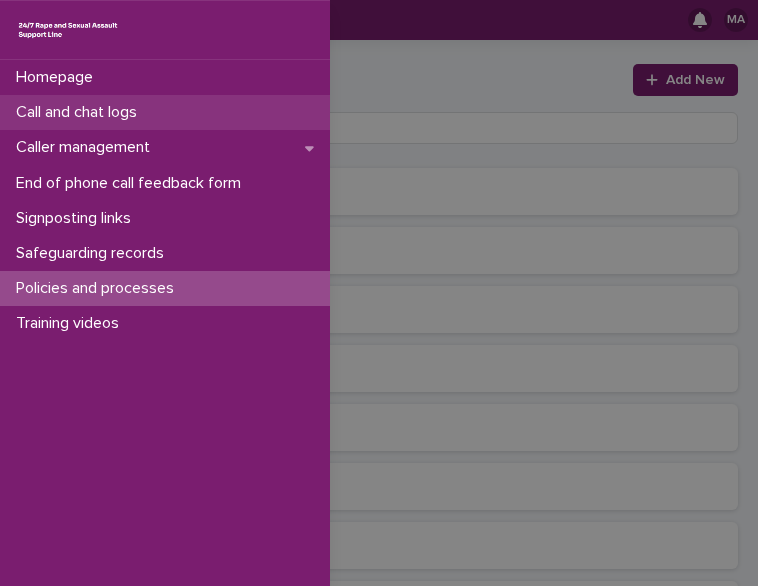 click on "Call and chat logs" at bounding box center [80, 112] 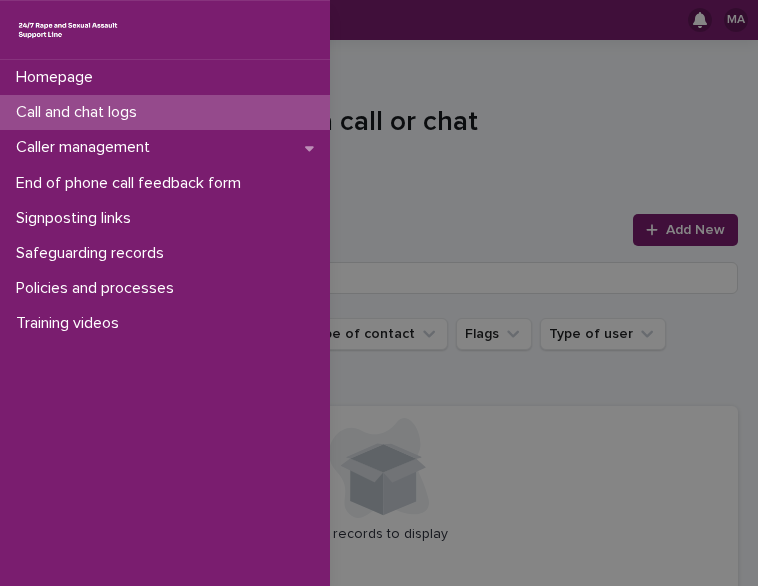 click on "Homepage Call and chat logs Caller management End of phone call feedback form Signposting links Safeguarding records Policies and processes Training videos" at bounding box center [379, 293] 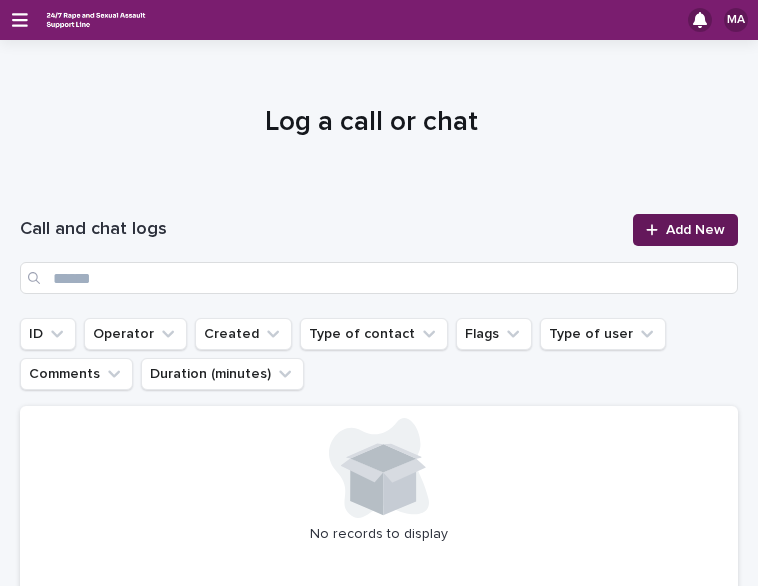 click at bounding box center [656, 230] 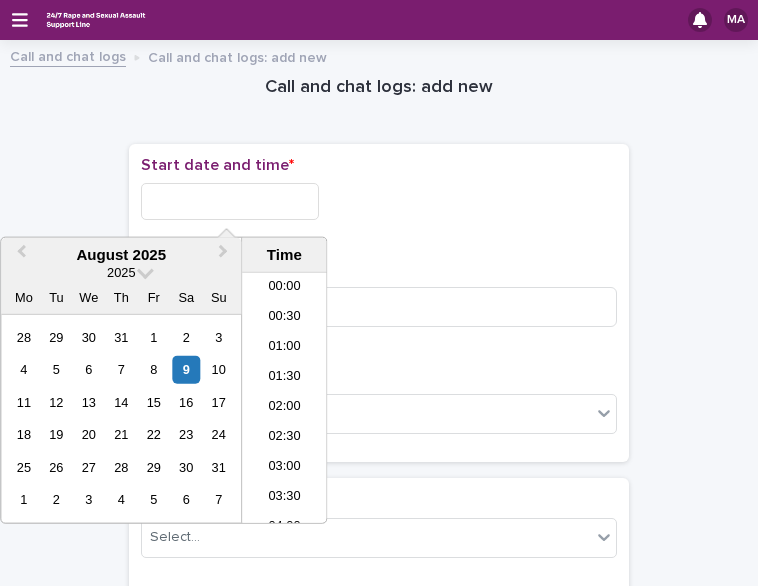 click at bounding box center (230, 201) 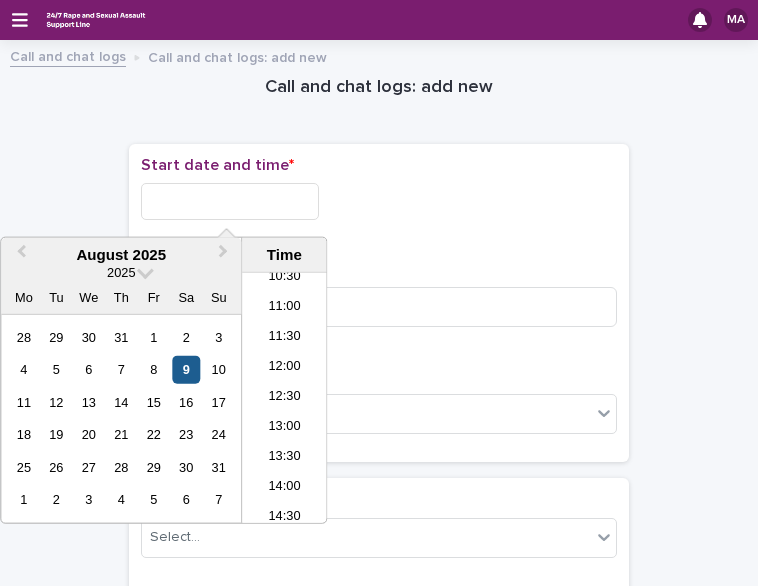 click on "9" at bounding box center (186, 369) 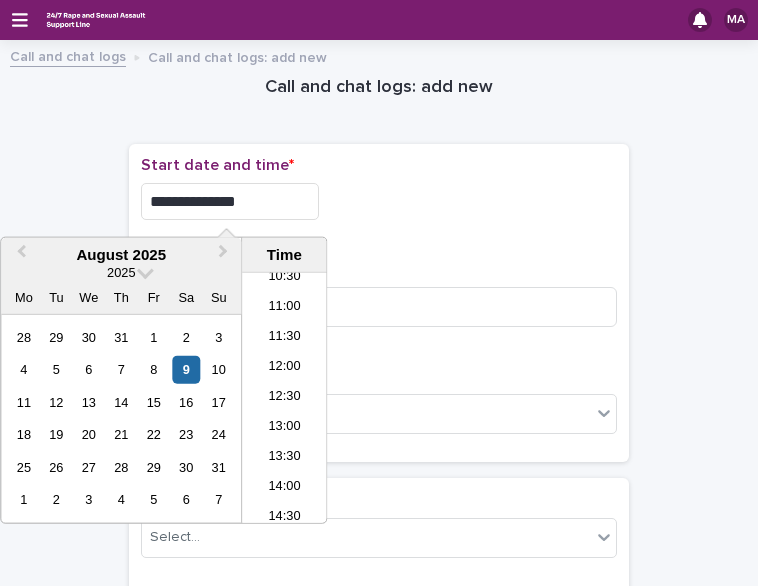 click on "**********" at bounding box center [379, 201] 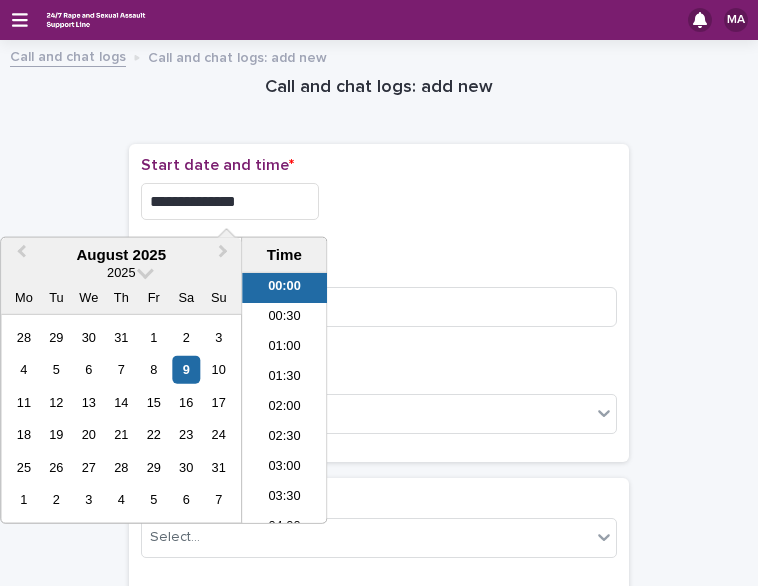 click on "**********" at bounding box center [230, 201] 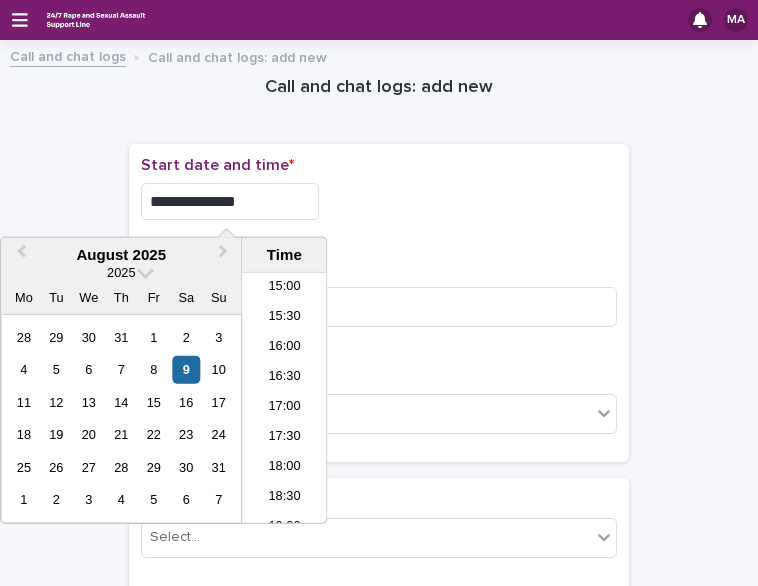 scroll, scrollTop: 1000, scrollLeft: 0, axis: vertical 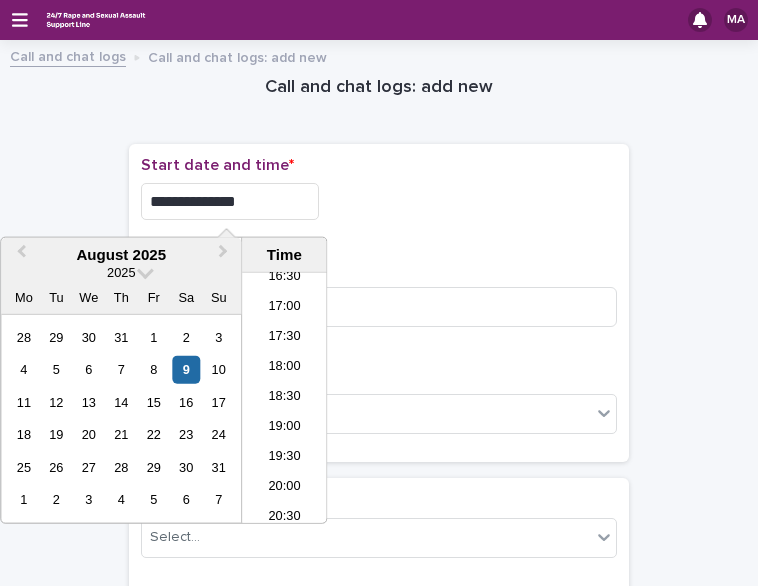 type on "**********" 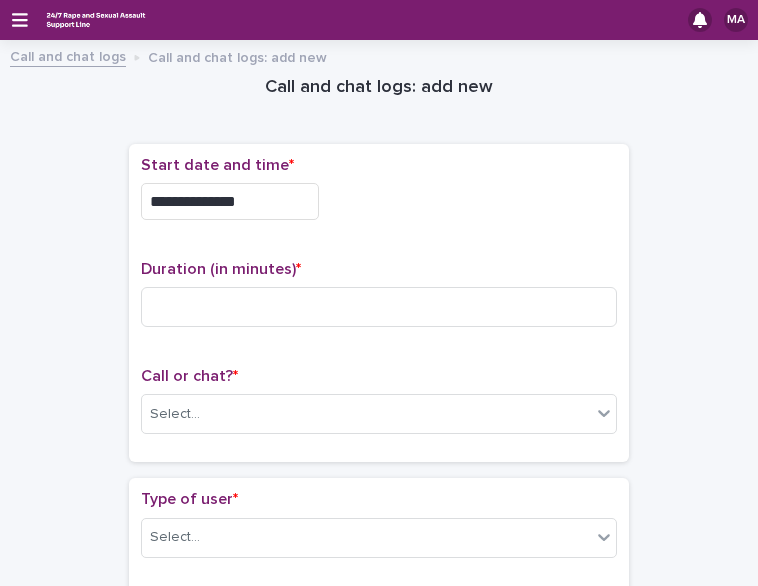 click on "**********" at bounding box center (379, 196) 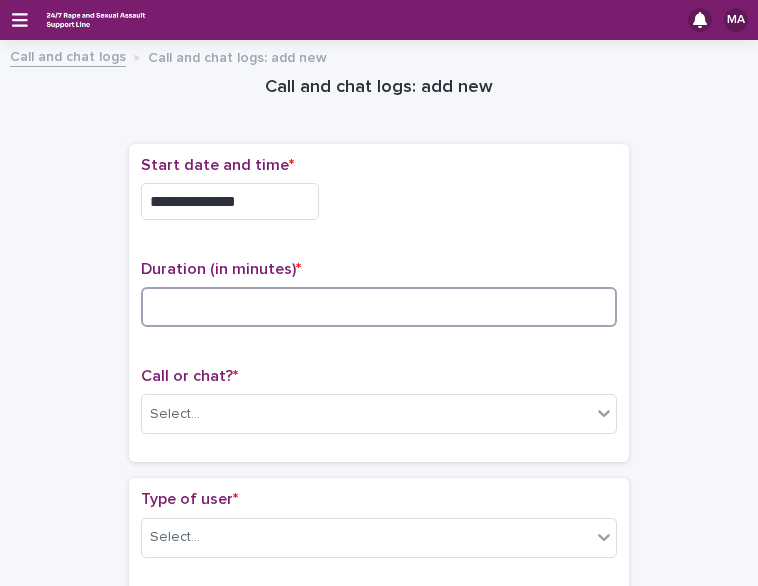 click at bounding box center (379, 307) 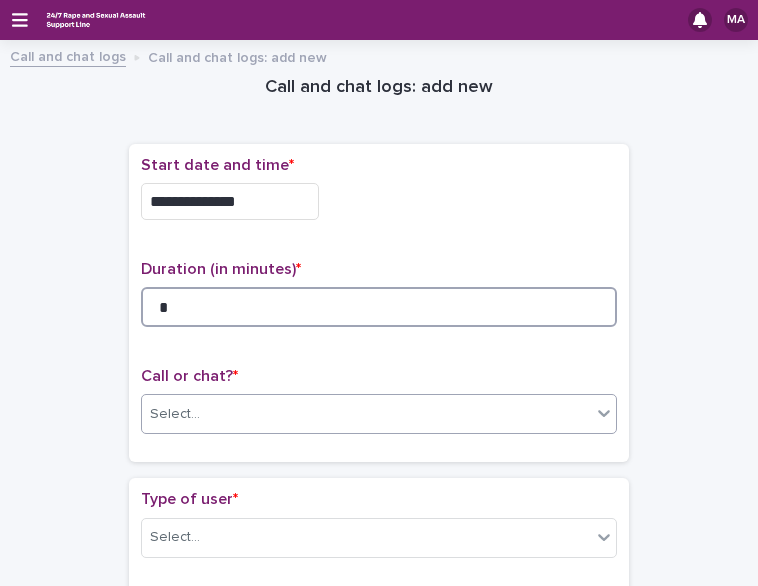 type on "*" 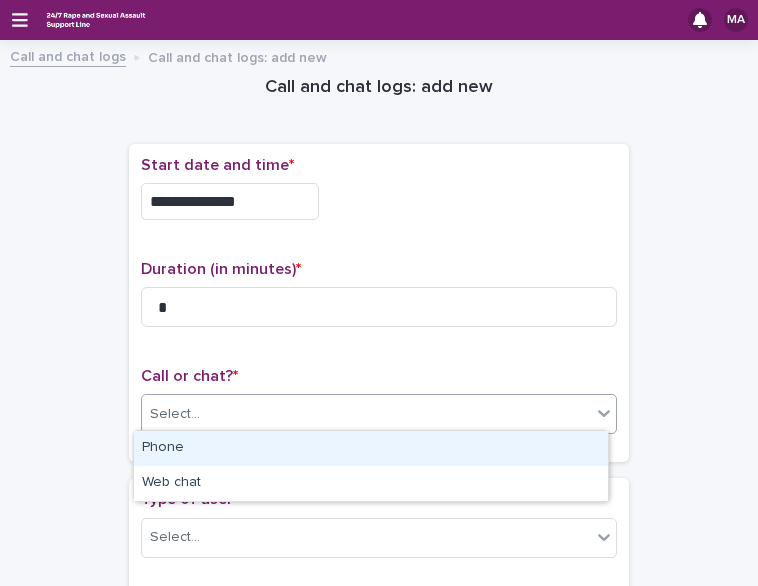 click on "Select..." at bounding box center (366, 414) 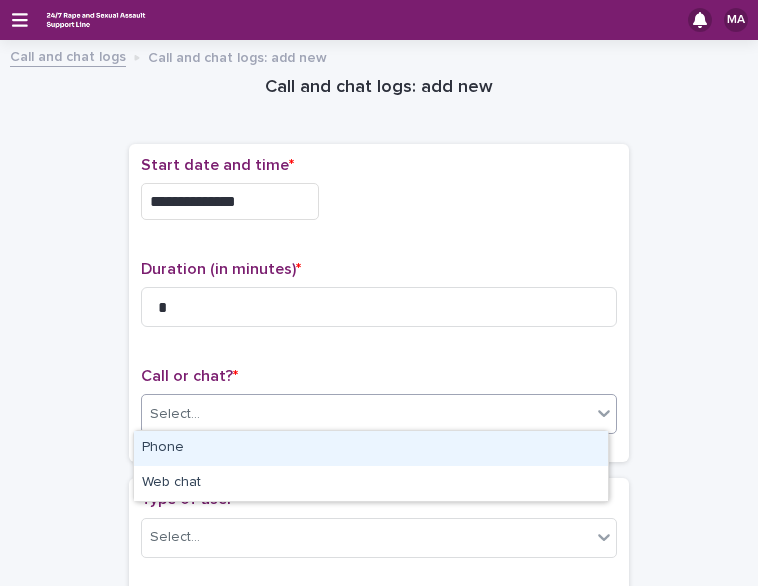 click on "Phone" at bounding box center (371, 448) 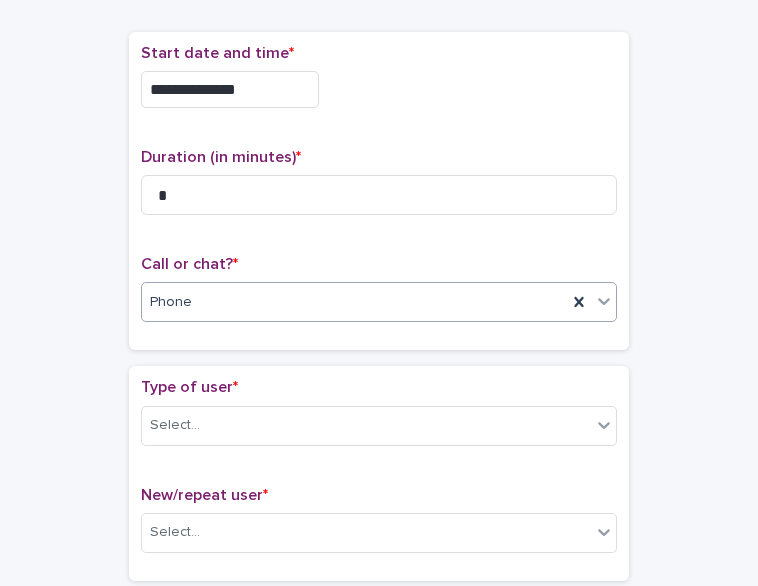scroll, scrollTop: 200, scrollLeft: 0, axis: vertical 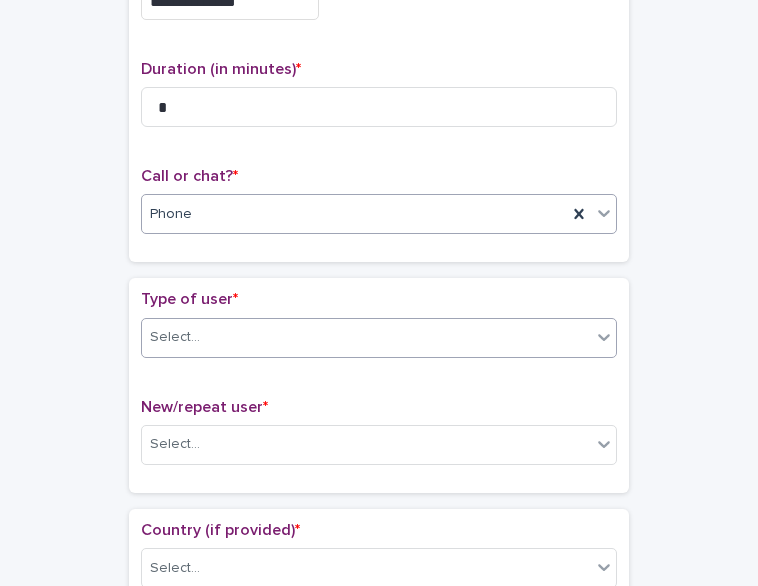 click on "Select..." at bounding box center (366, 337) 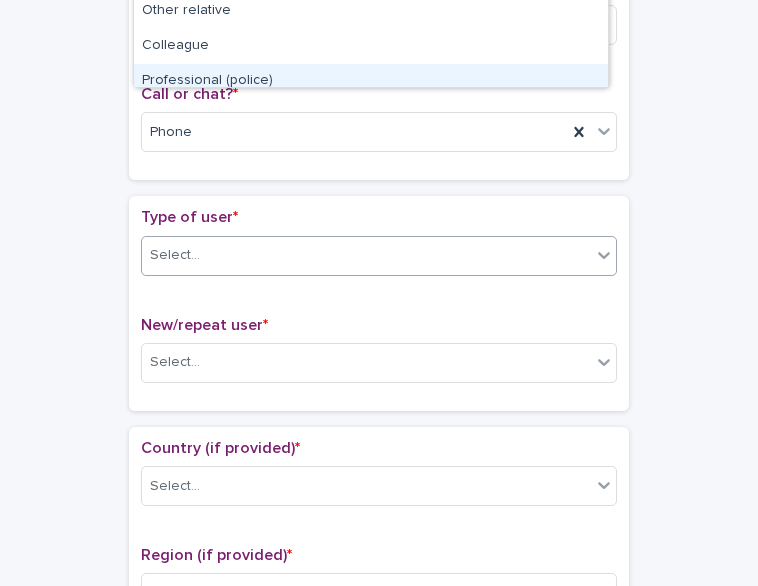 scroll, scrollTop: 257, scrollLeft: 0, axis: vertical 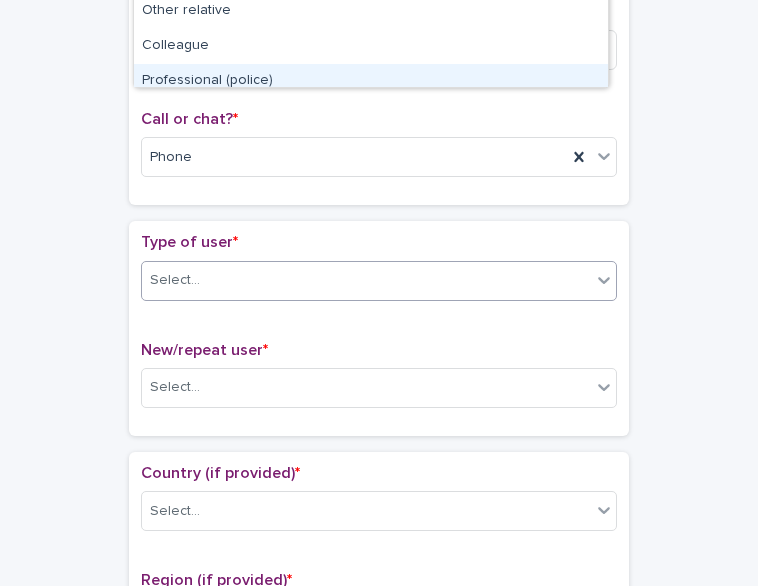 click on "**********" at bounding box center [379, 46] 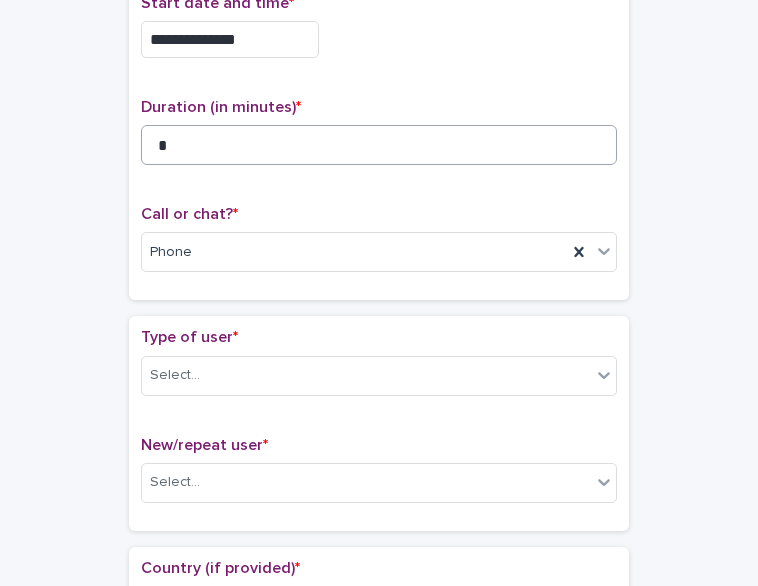 scroll, scrollTop: 257, scrollLeft: 0, axis: vertical 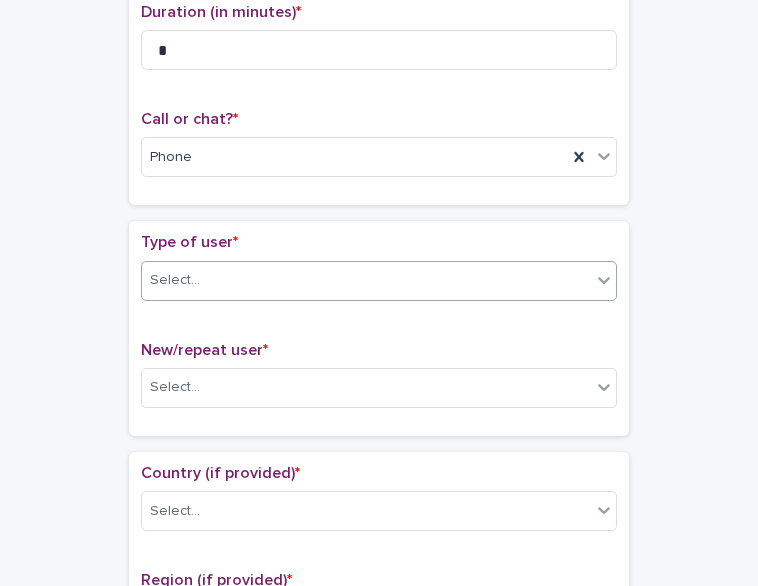 click on "Select..." at bounding box center [366, 280] 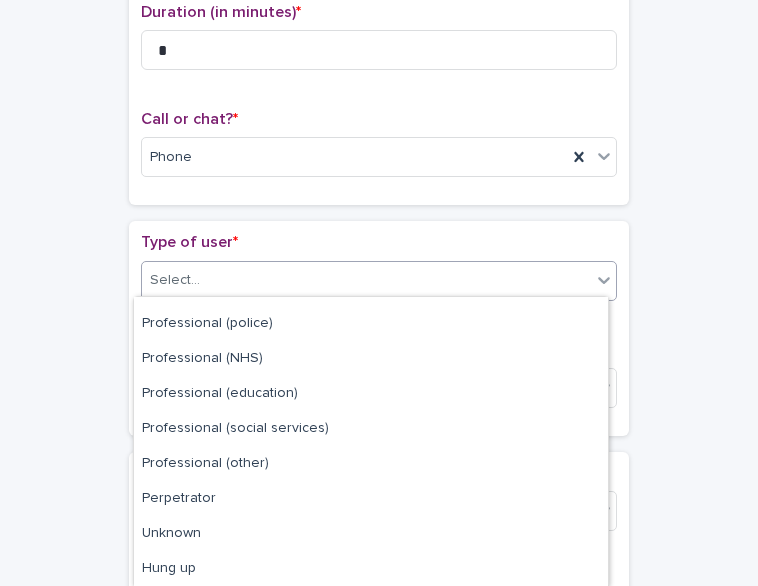 scroll, scrollTop: 234, scrollLeft: 0, axis: vertical 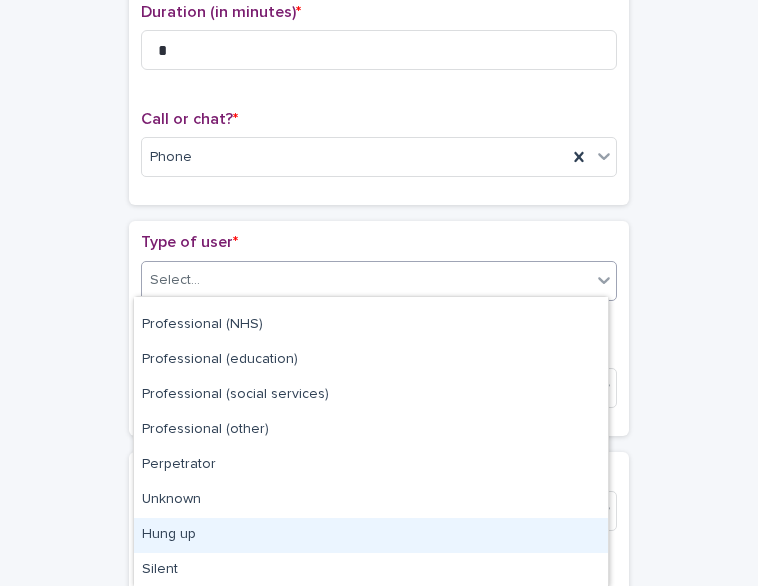 click on "Hung up" at bounding box center (371, 535) 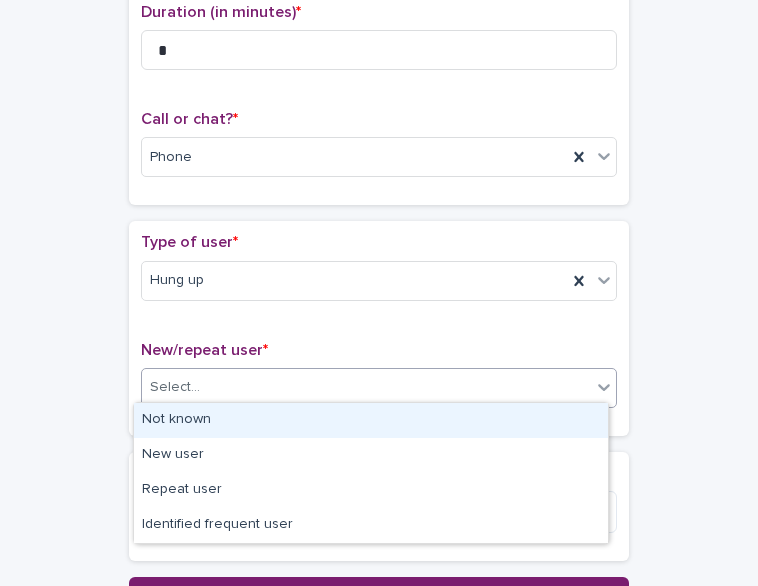 click on "Select..." at bounding box center (366, 387) 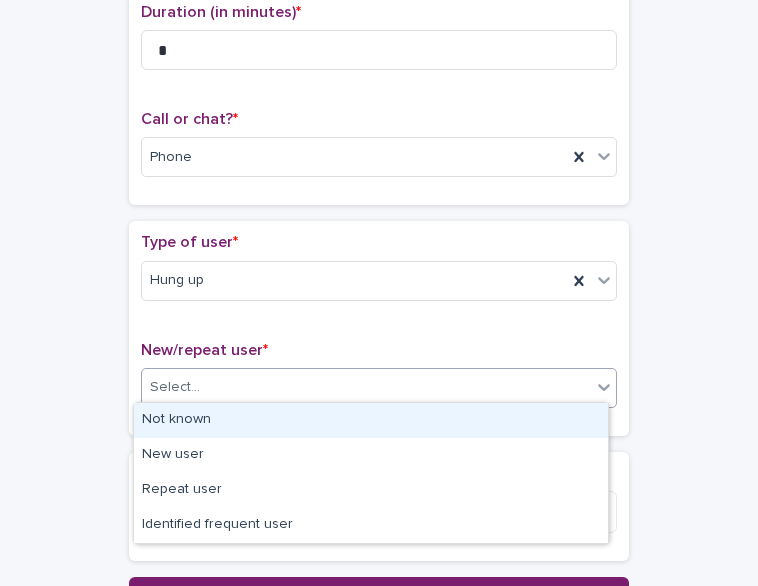 click on "Not known" at bounding box center [371, 420] 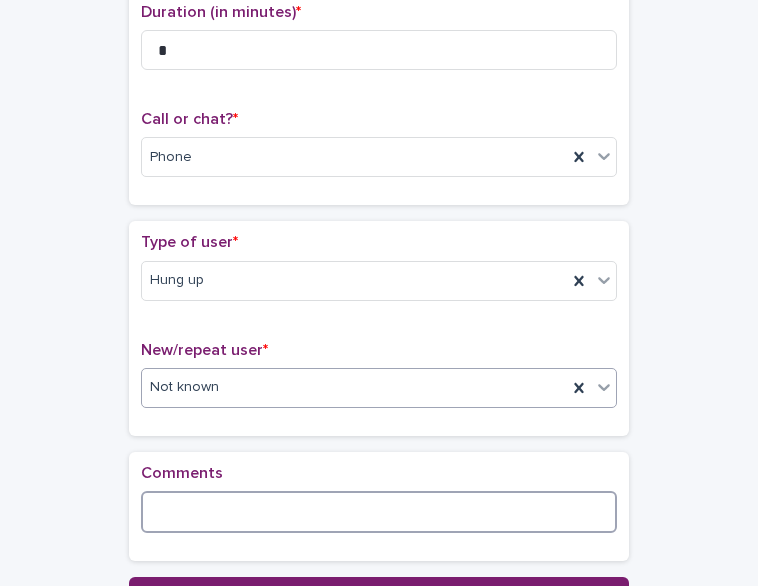 click at bounding box center (379, 512) 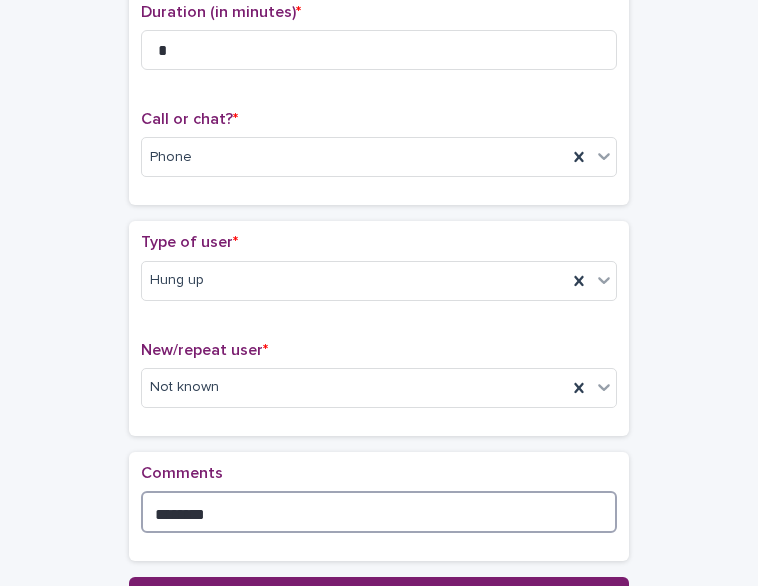 click on "*******" at bounding box center (379, 512) 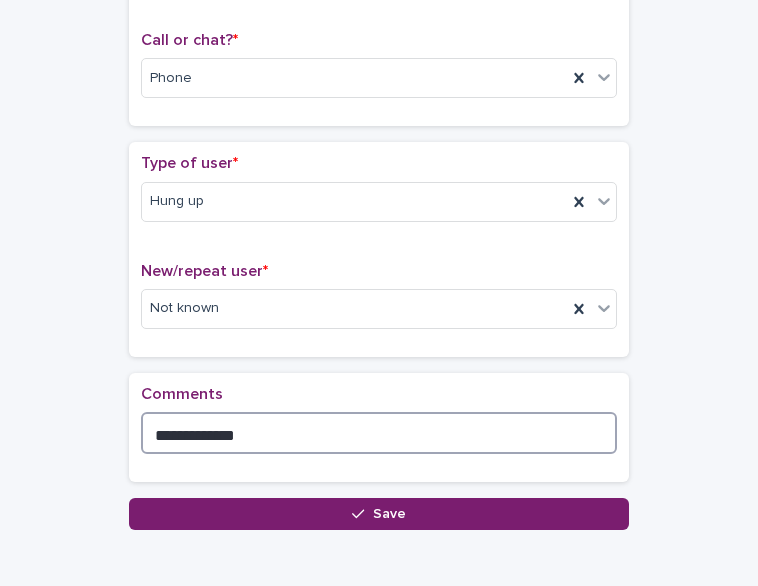 scroll, scrollTop: 347, scrollLeft: 0, axis: vertical 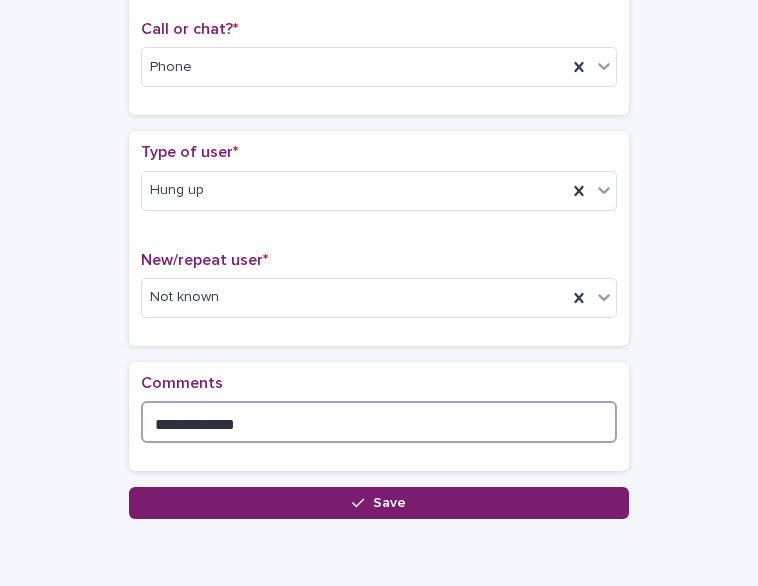 click on "**********" at bounding box center [379, 422] 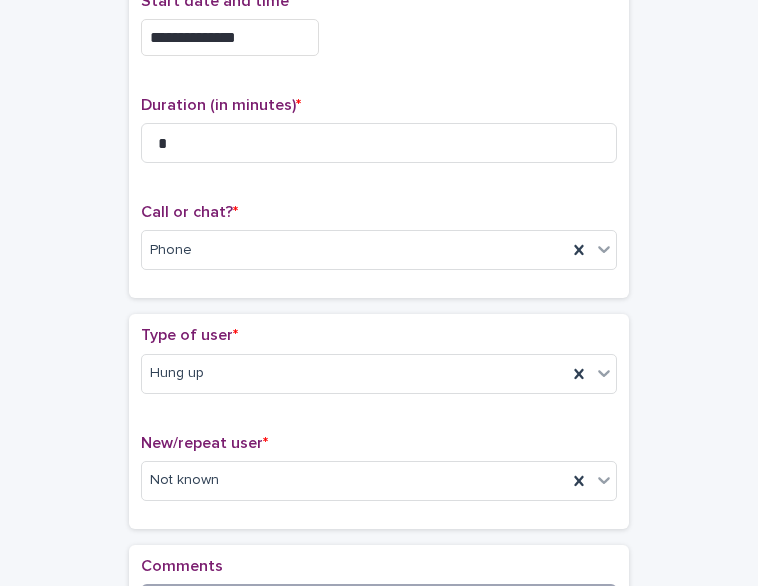 scroll, scrollTop: 300, scrollLeft: 0, axis: vertical 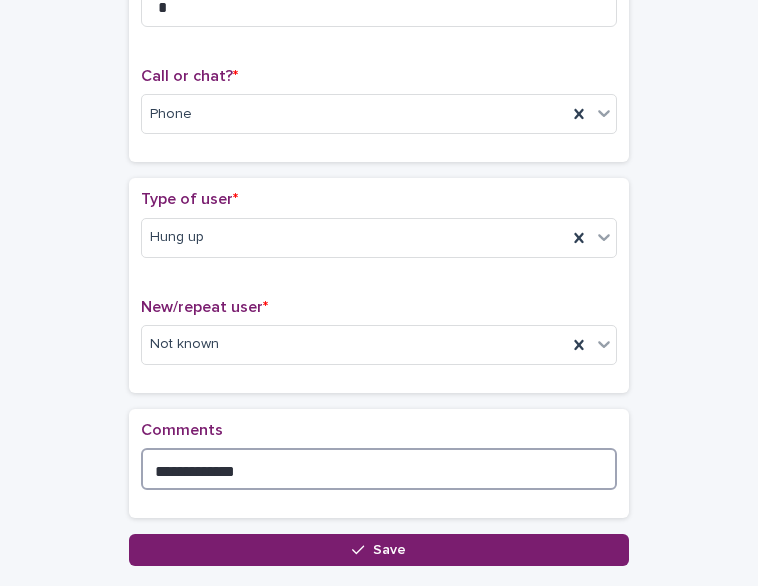 drag, startPoint x: 230, startPoint y: 457, endPoint x: -6, endPoint y: 454, distance: 236.01907 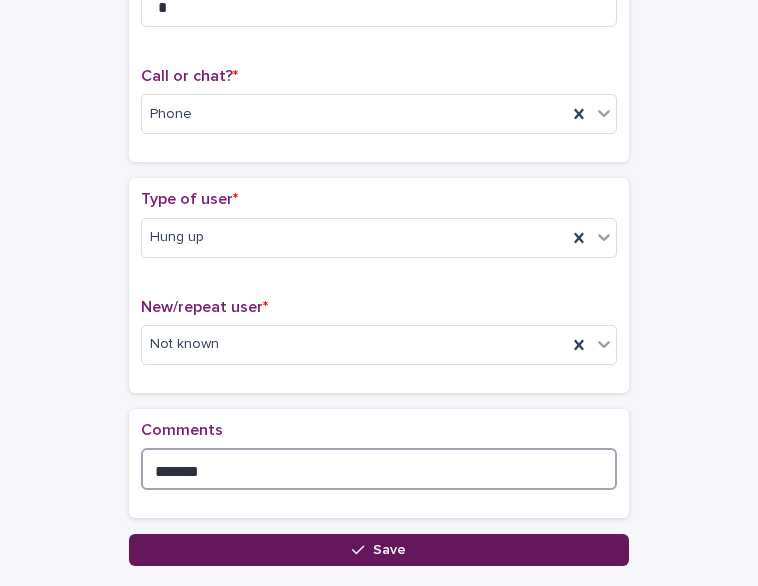 type on "*******" 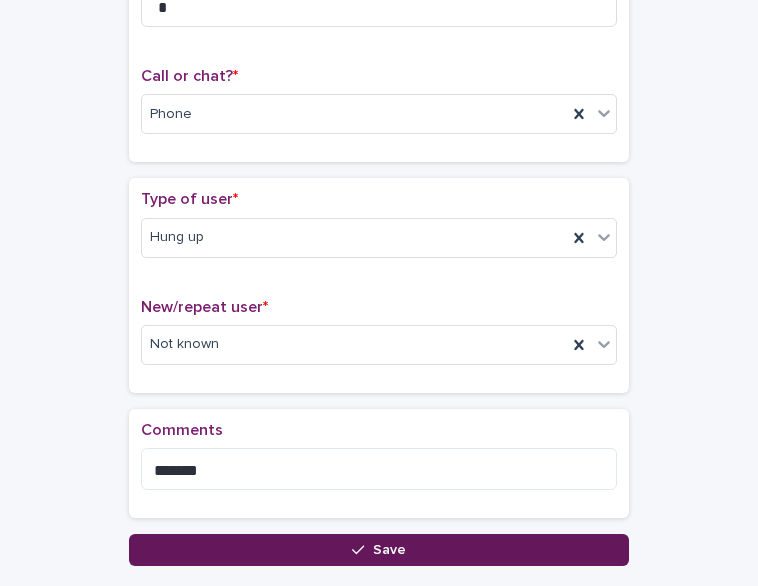 click on "Save" at bounding box center (379, 550) 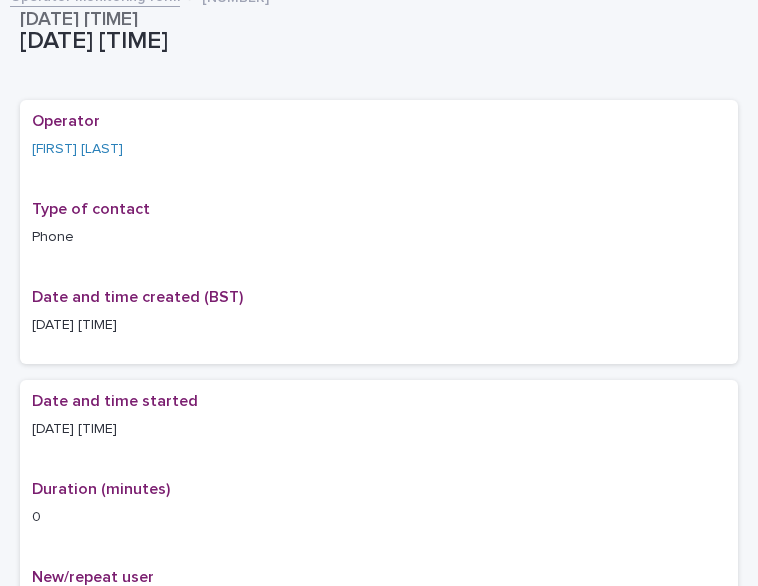 scroll, scrollTop: 0, scrollLeft: 0, axis: both 